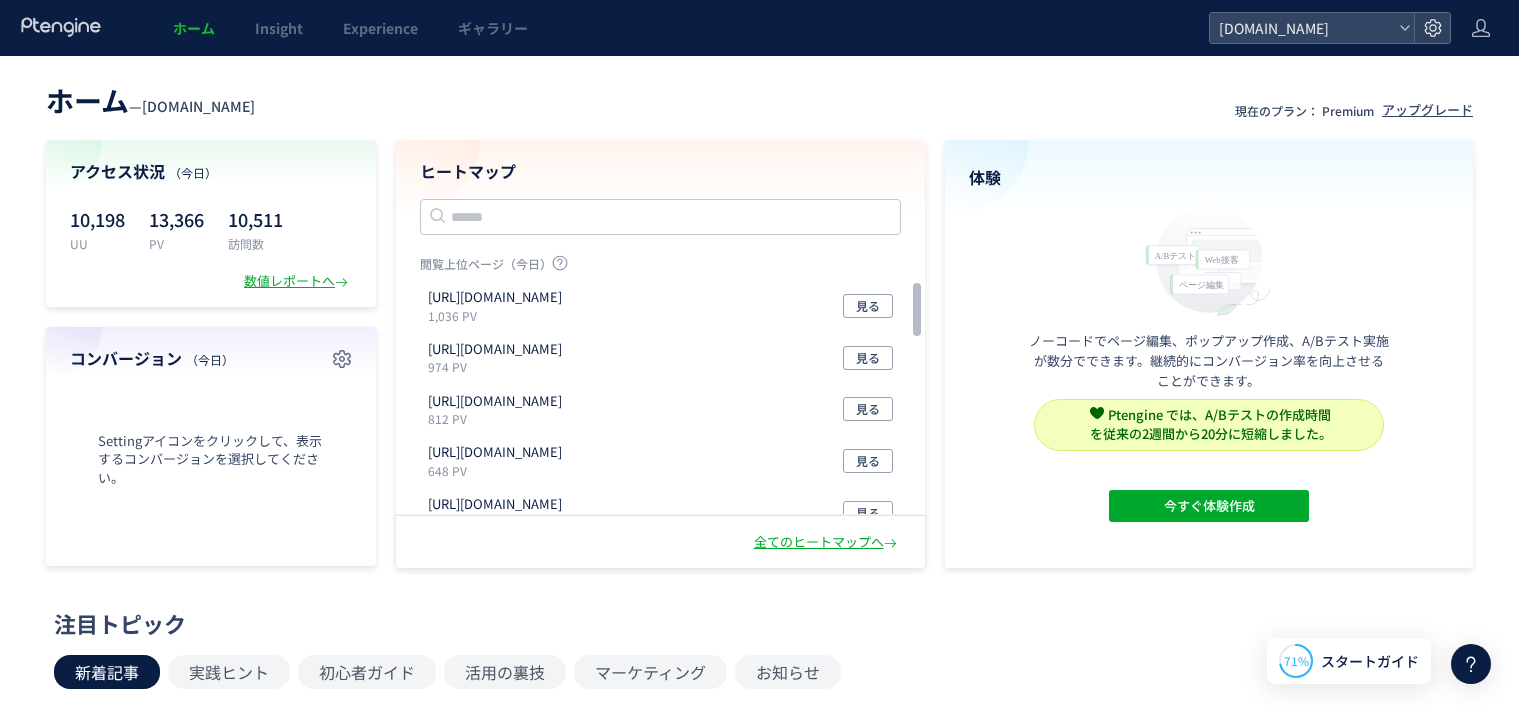 scroll, scrollTop: 0, scrollLeft: 0, axis: both 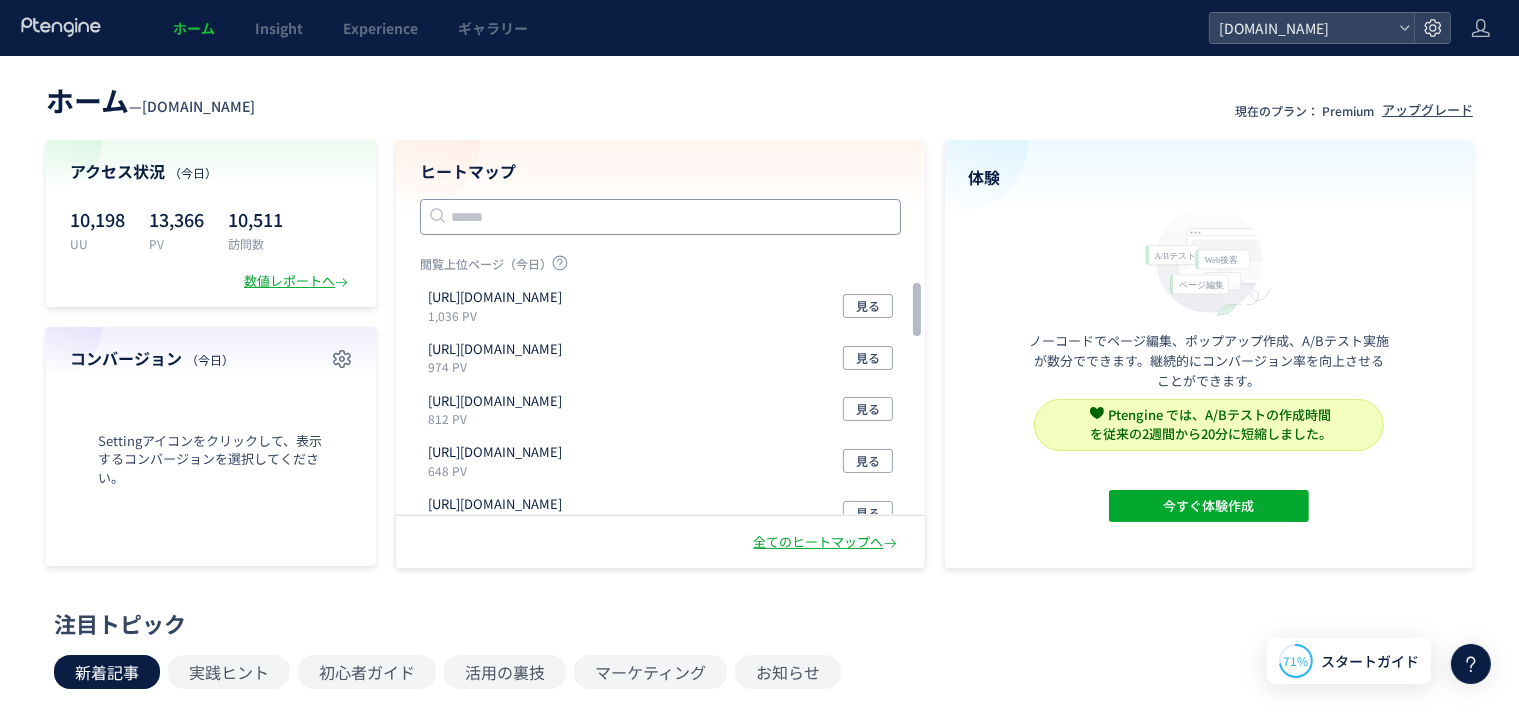 click 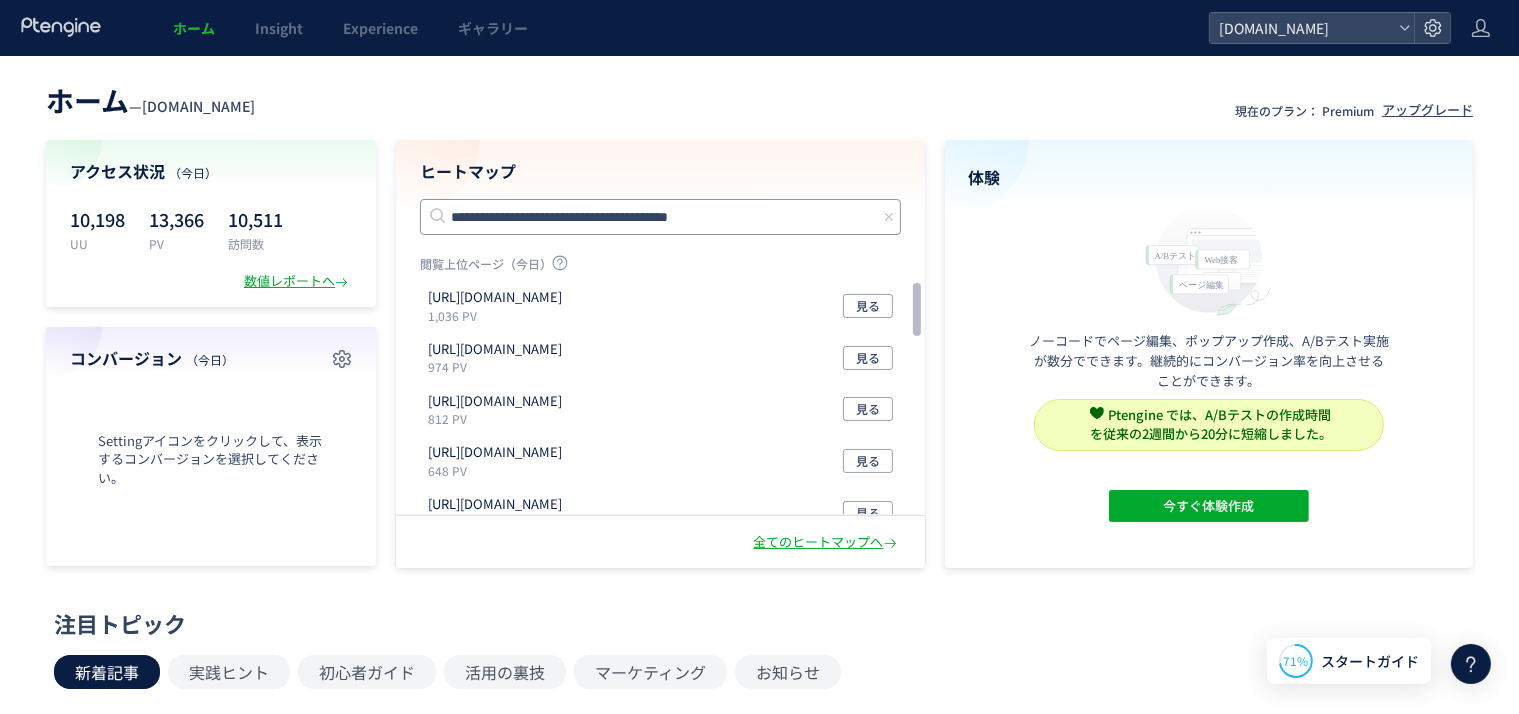 type on "**********" 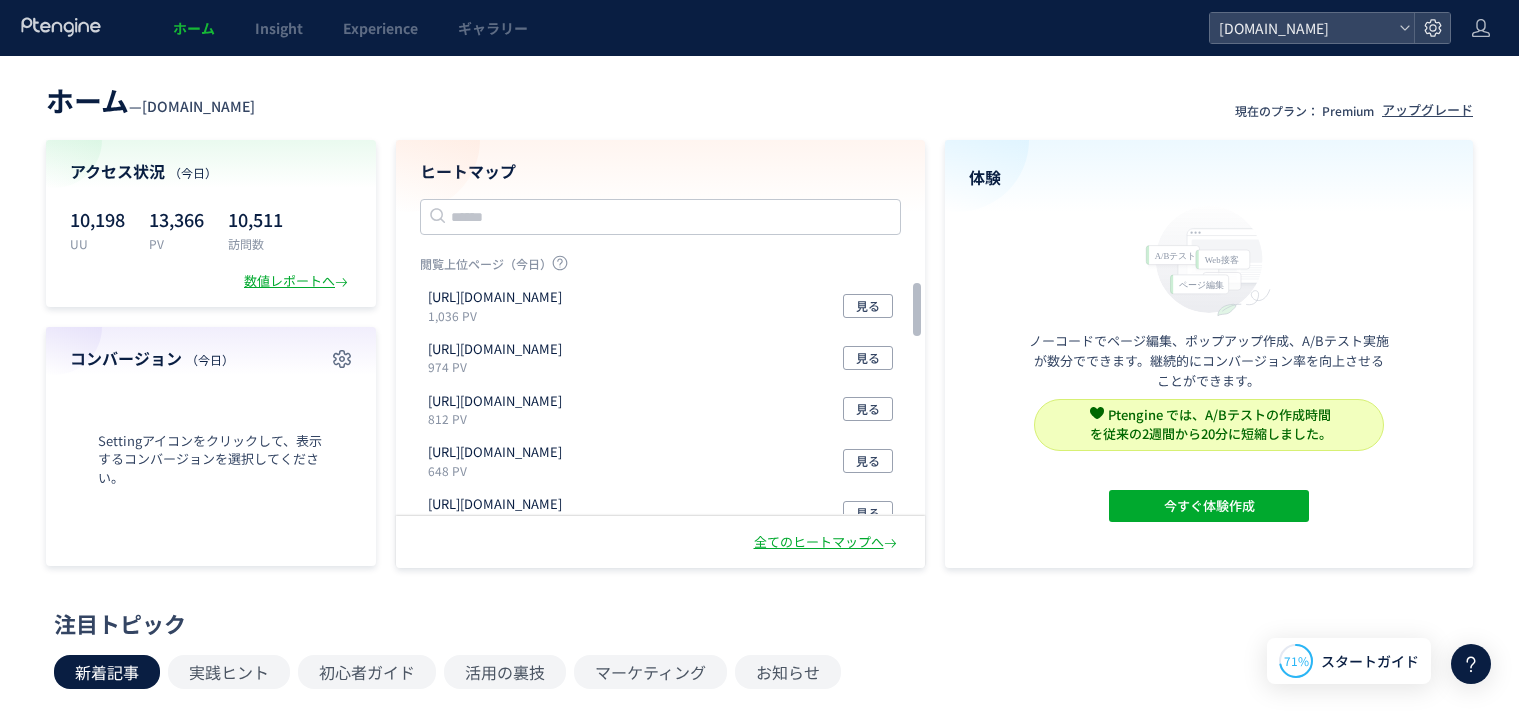 scroll, scrollTop: 0, scrollLeft: 0, axis: both 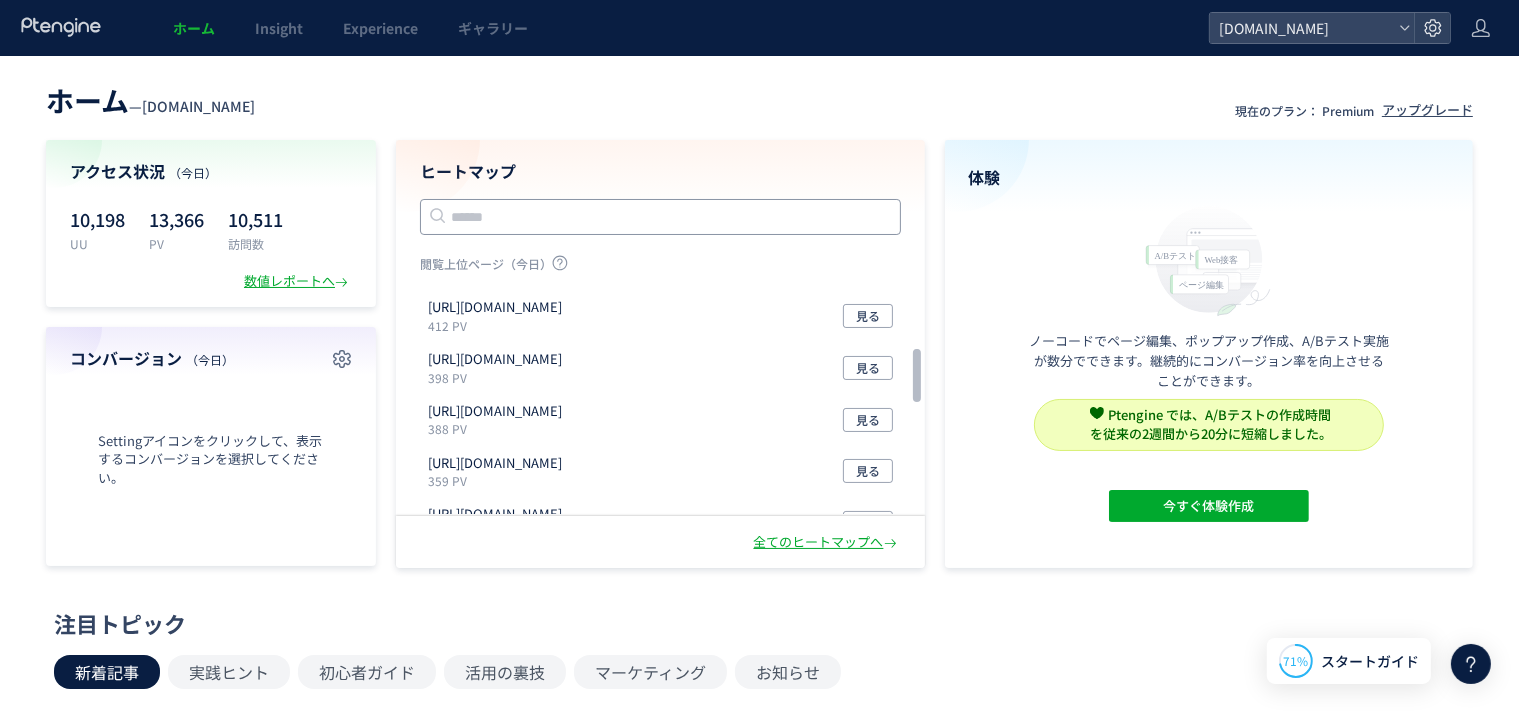 click 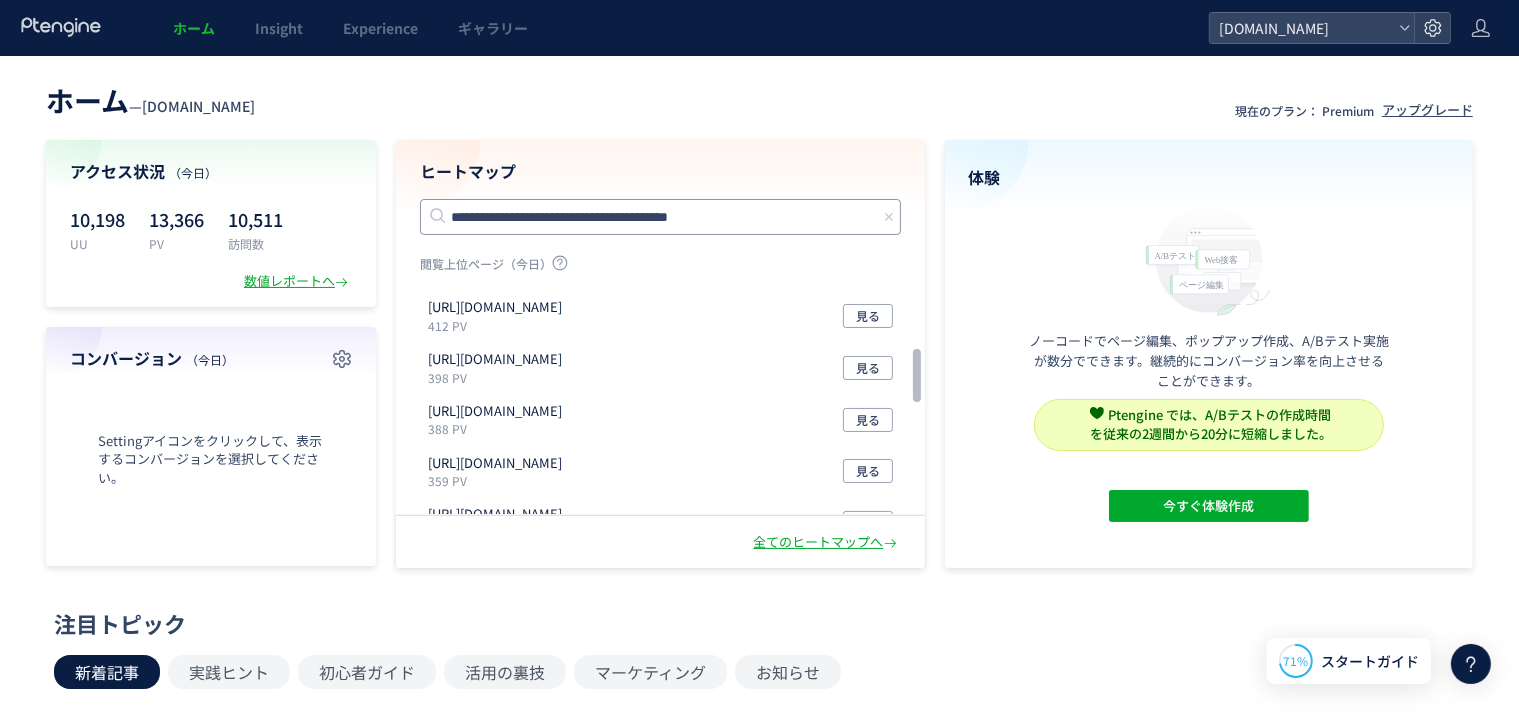 type on "**********" 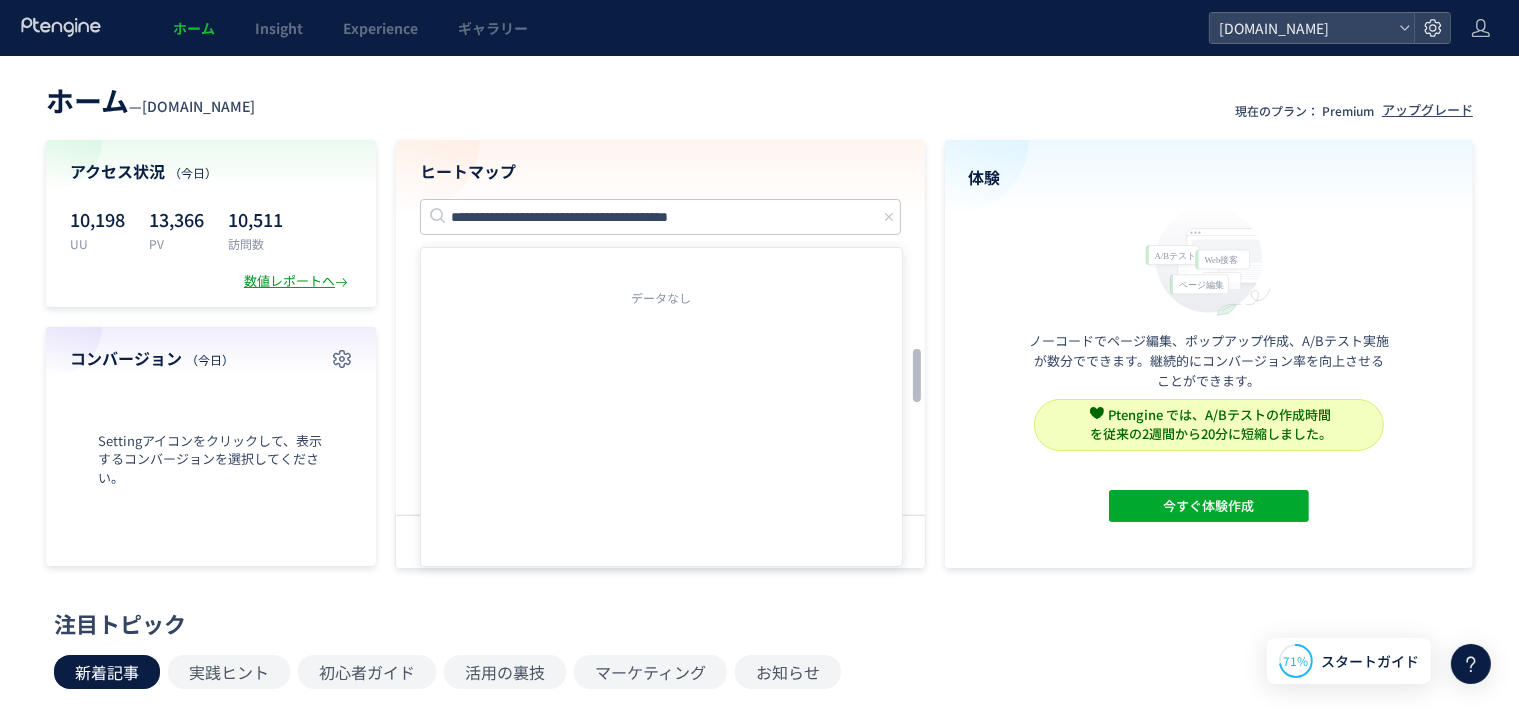 click on "数値レポートへ" at bounding box center (298, 281) 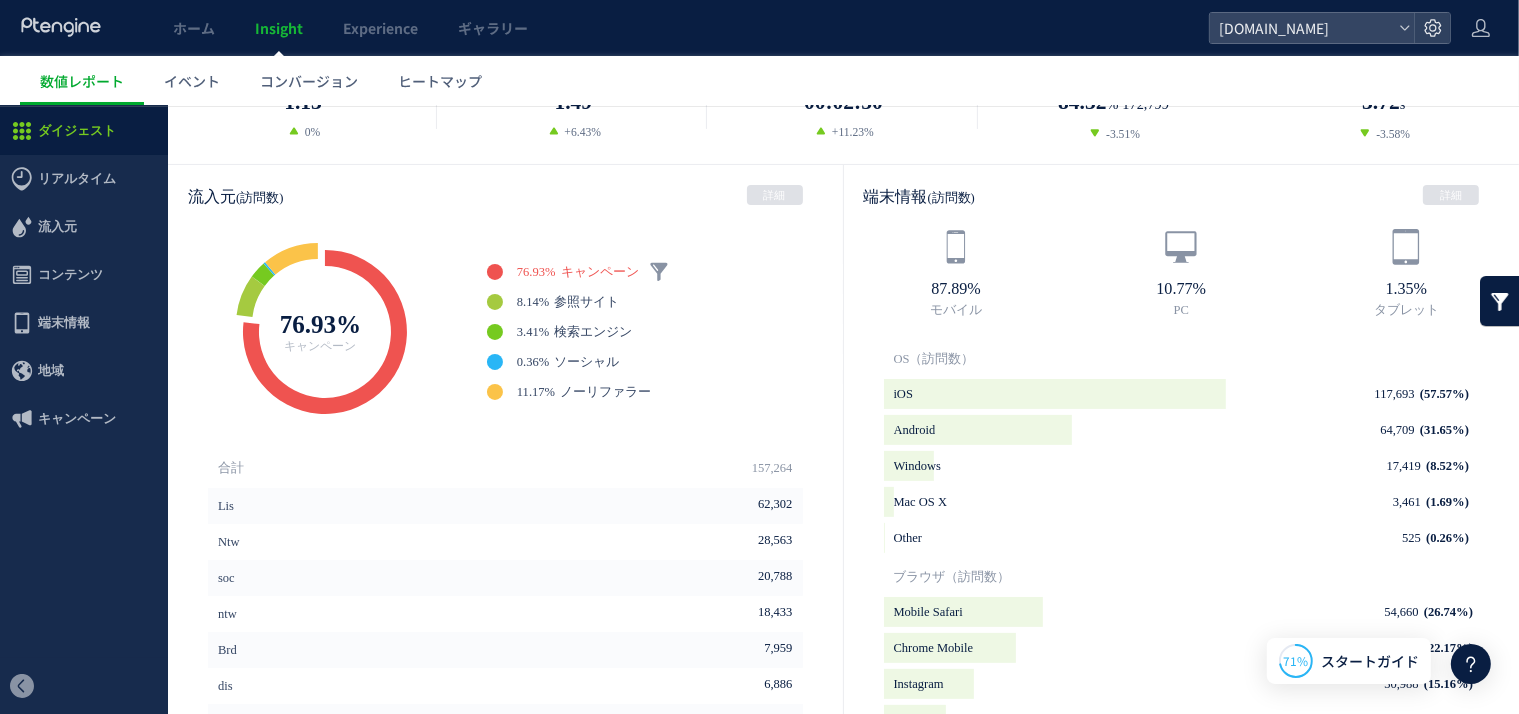 scroll, scrollTop: 300, scrollLeft: 0, axis: vertical 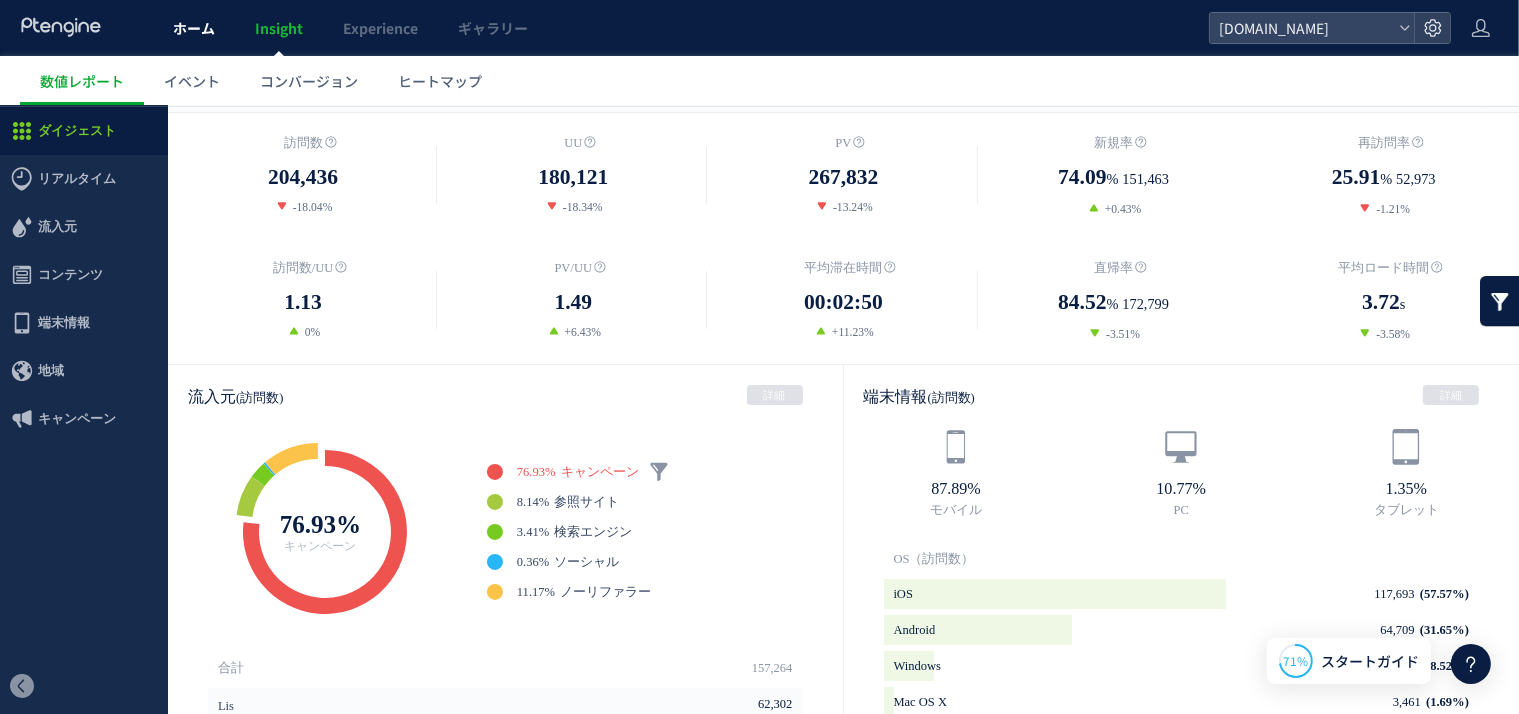 click on "ホーム" at bounding box center [194, 28] 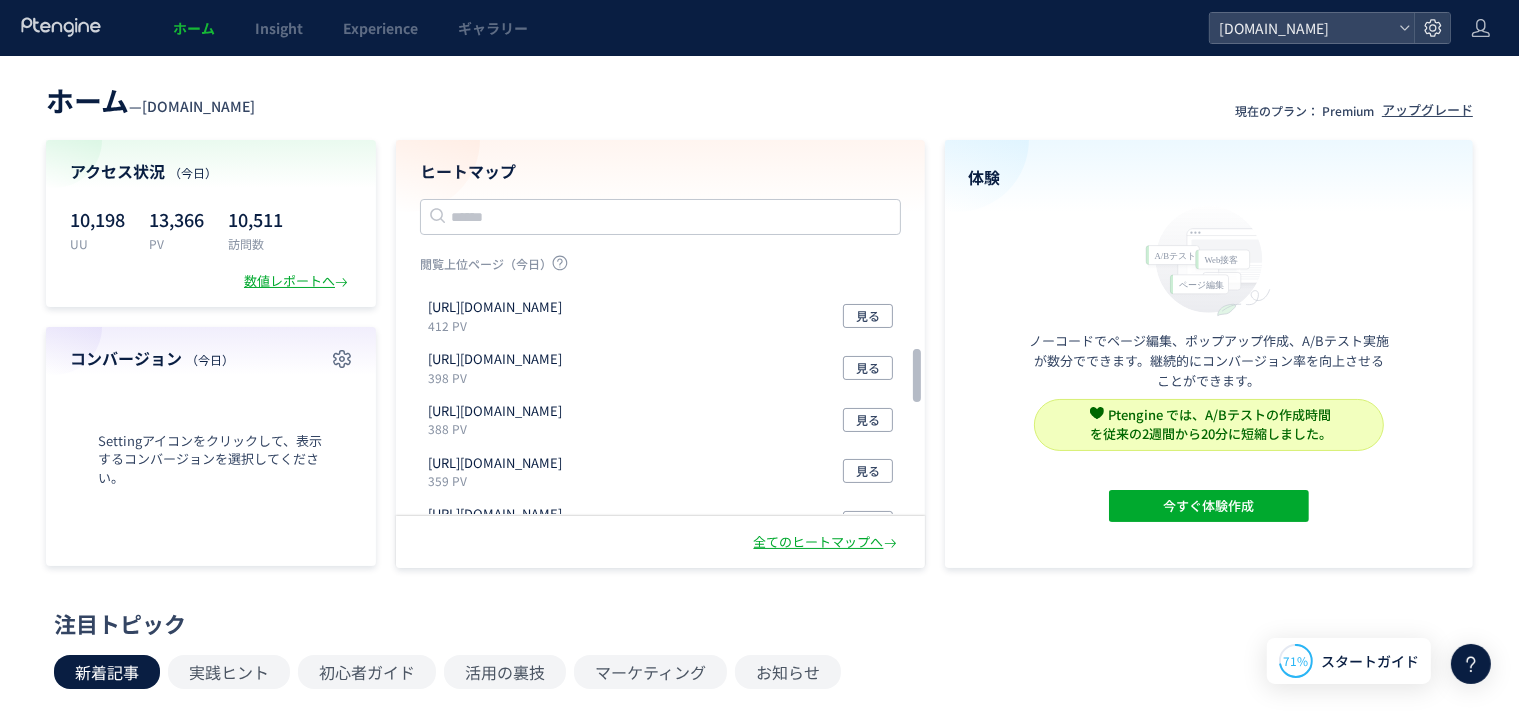 scroll, scrollTop: 600, scrollLeft: 0, axis: vertical 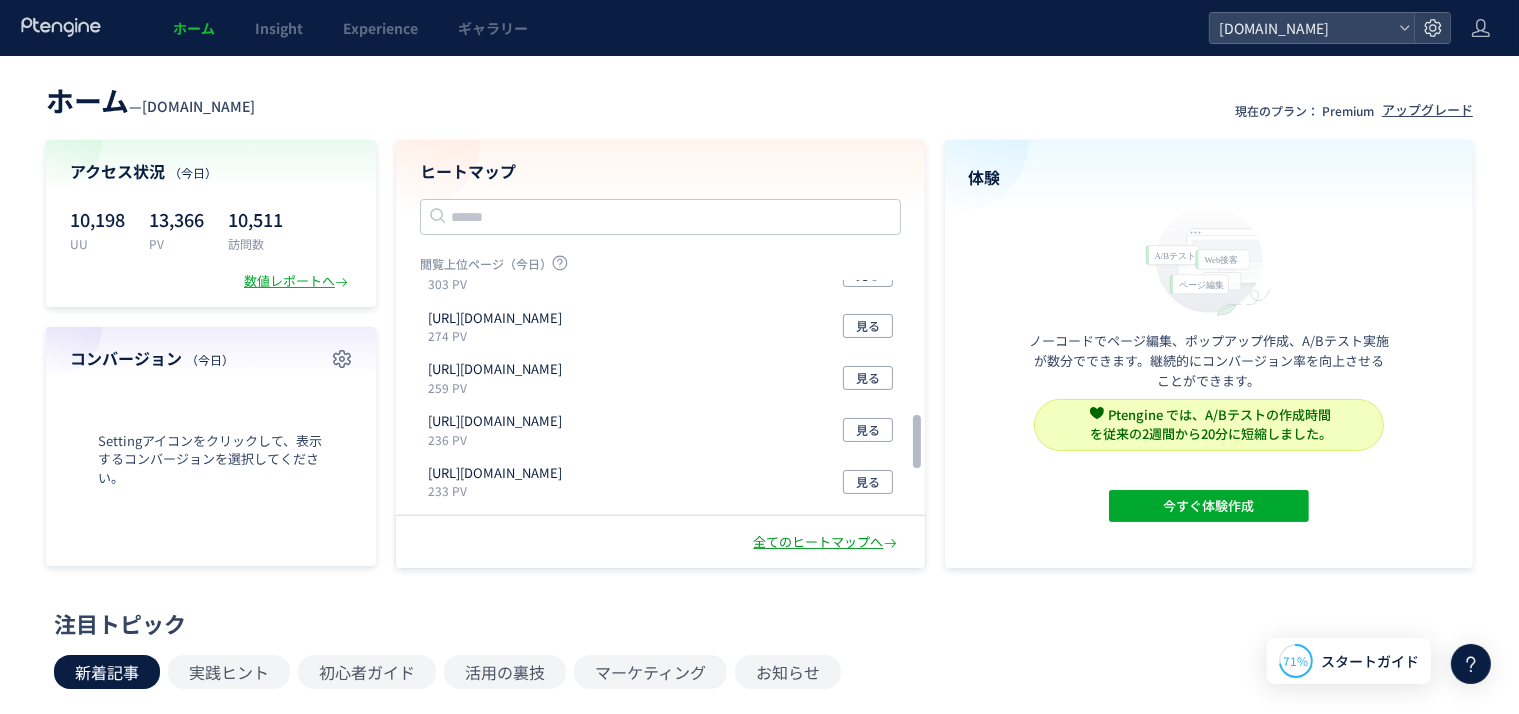 click on "全てのヒートマップへ" at bounding box center [827, 542] 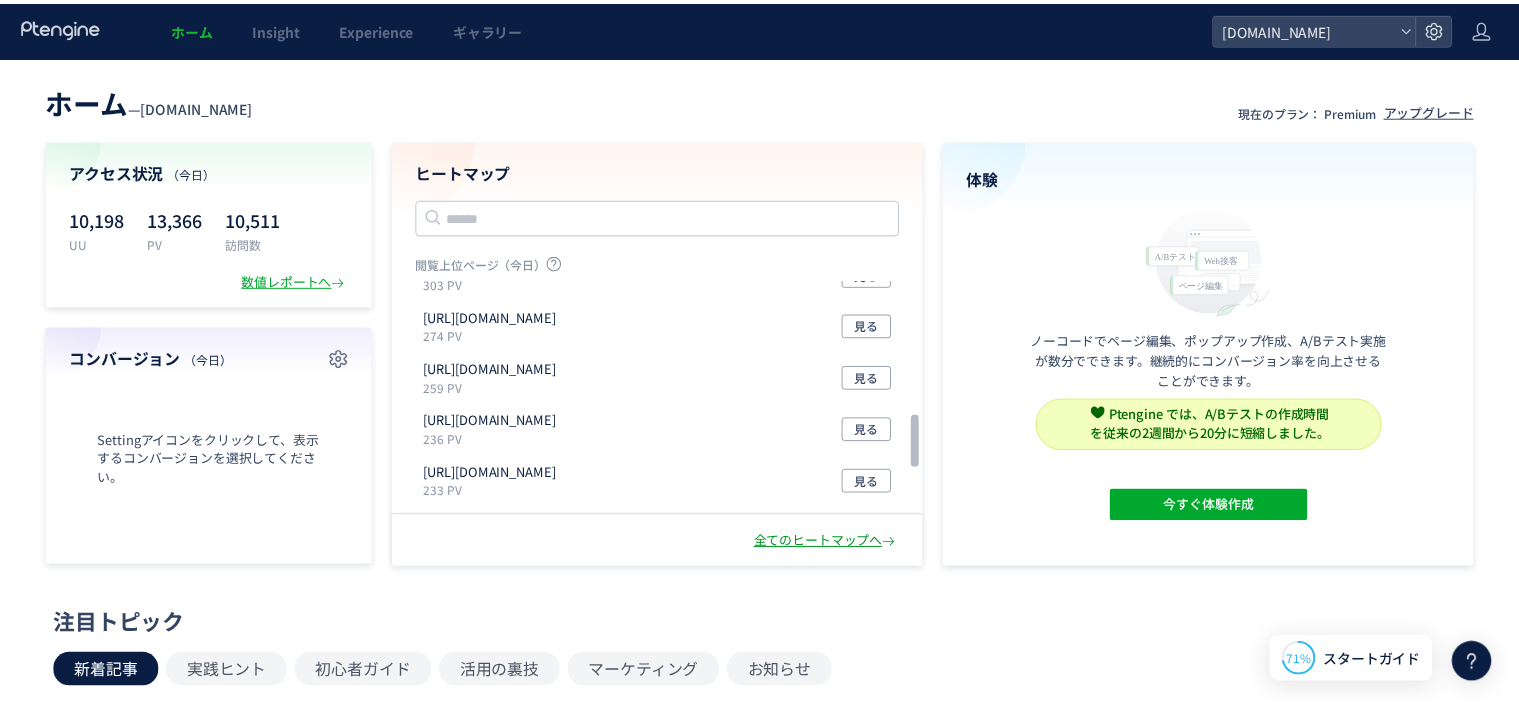 scroll, scrollTop: 0, scrollLeft: 0, axis: both 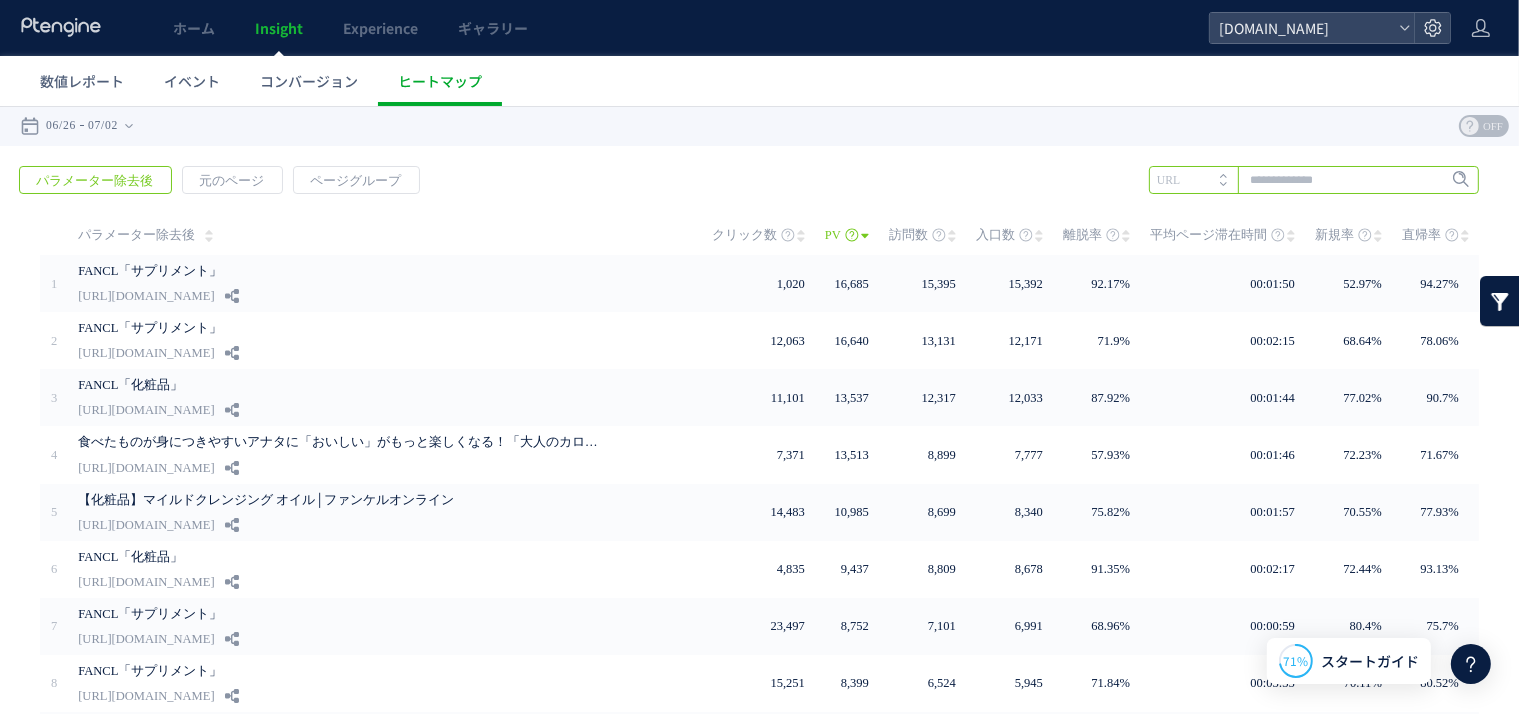 click at bounding box center (1314, 179) 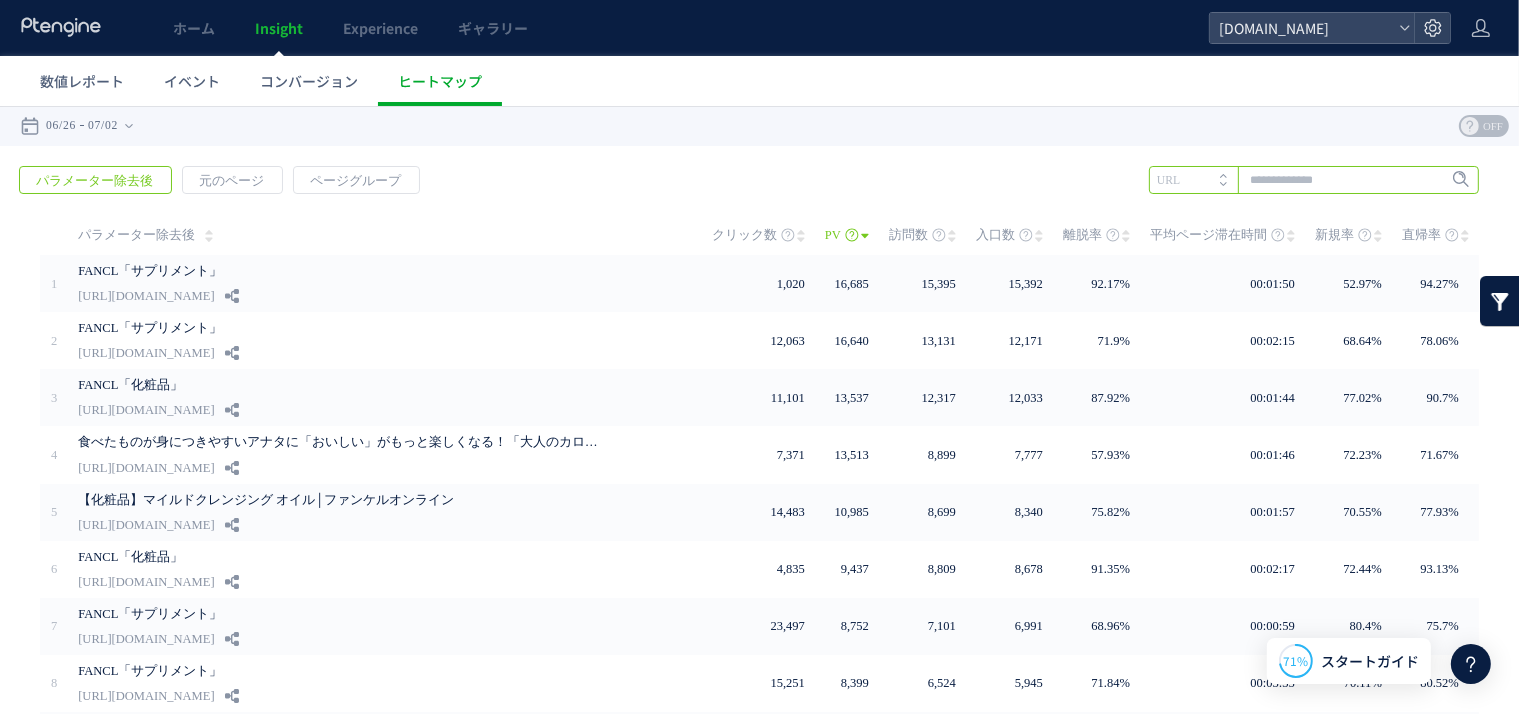 paste on "**********" 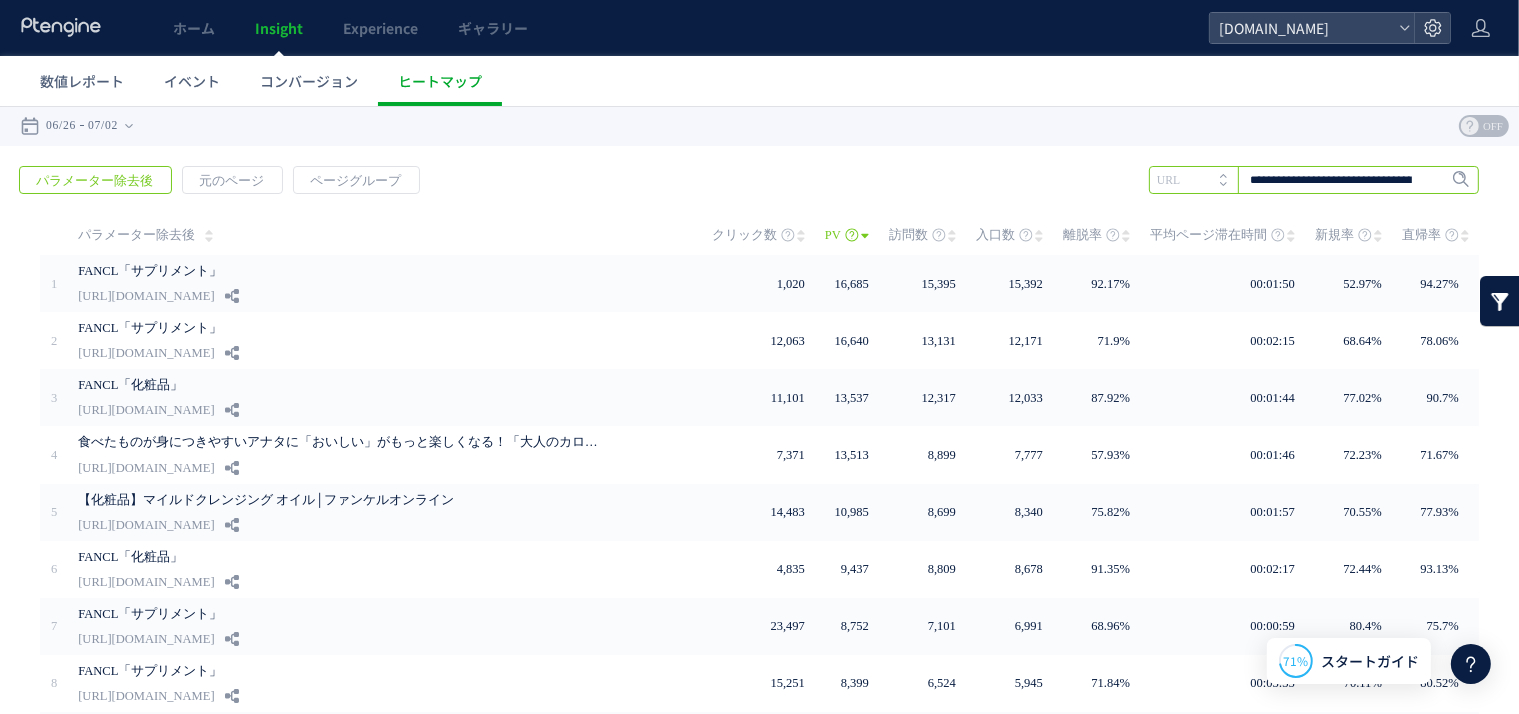 scroll, scrollTop: 0, scrollLeft: 99, axis: horizontal 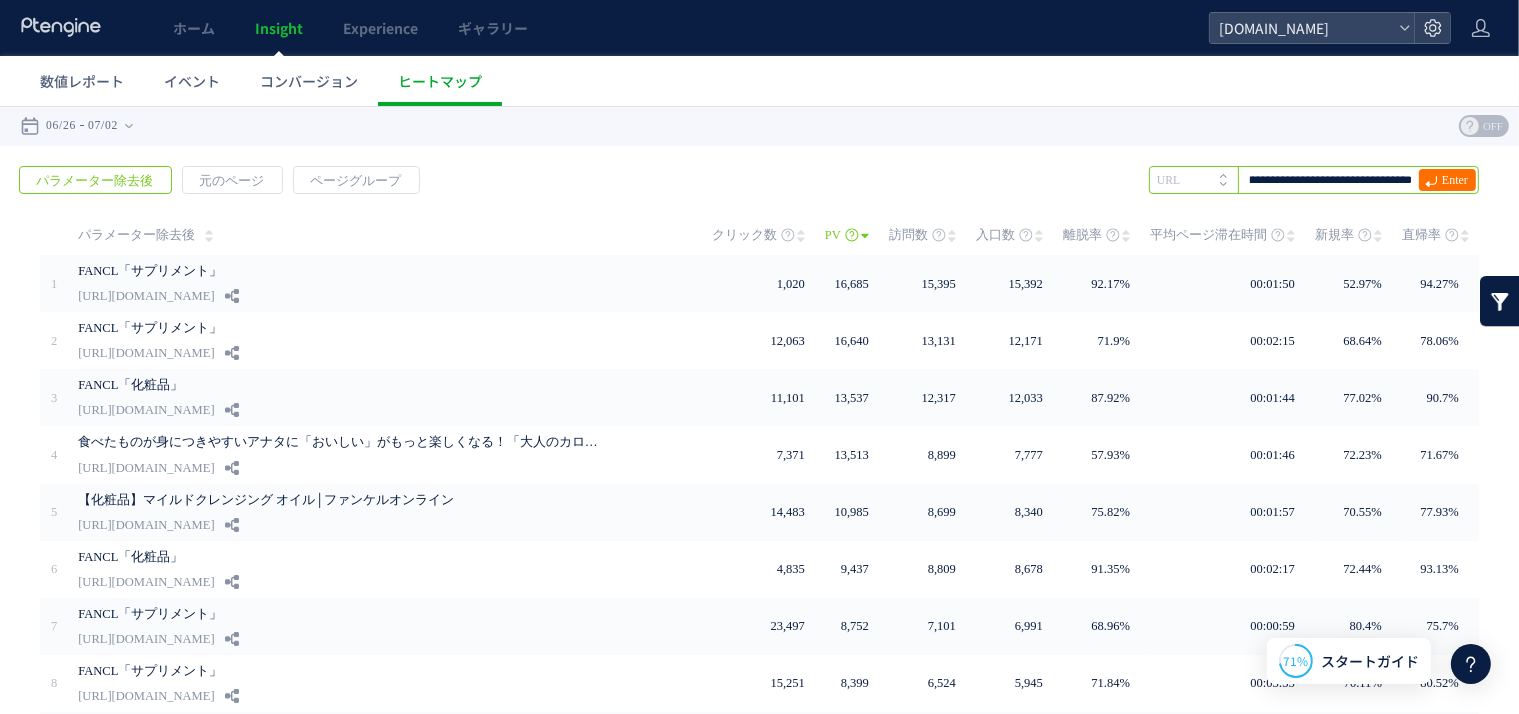 type on "**********" 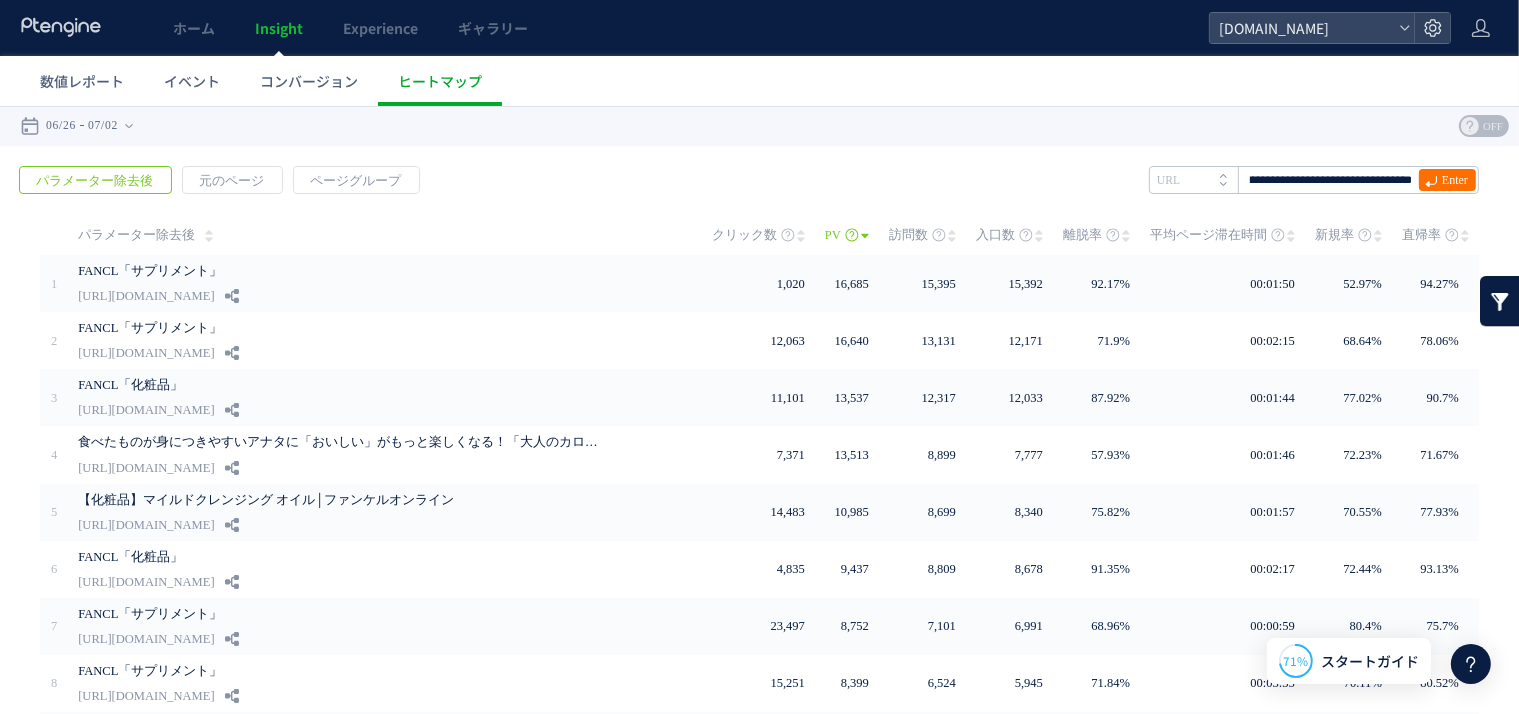 scroll, scrollTop: 0, scrollLeft: 0, axis: both 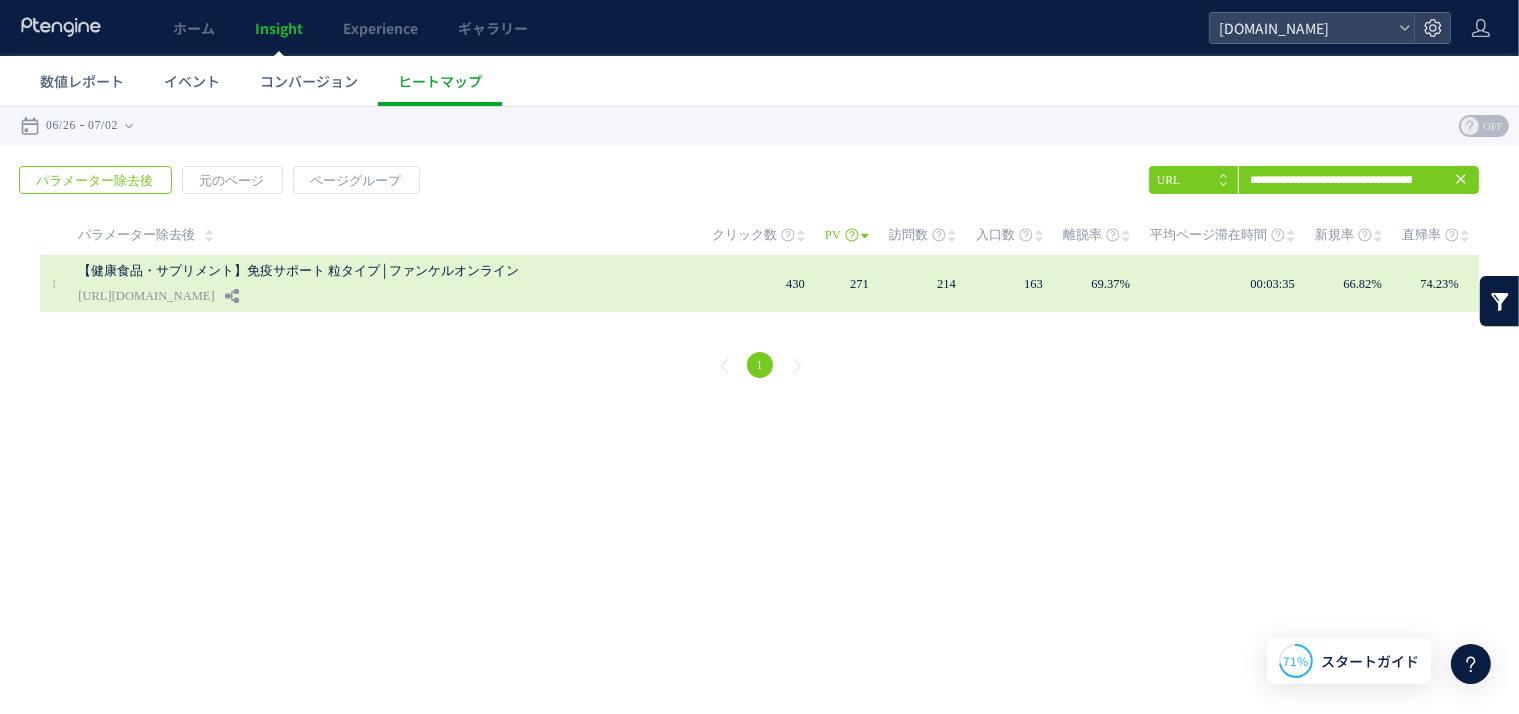 click on "【健康食品・サプリメント】免疫サポート 粒タイプ│ファンケルオンライン" at bounding box center (338, 270) 